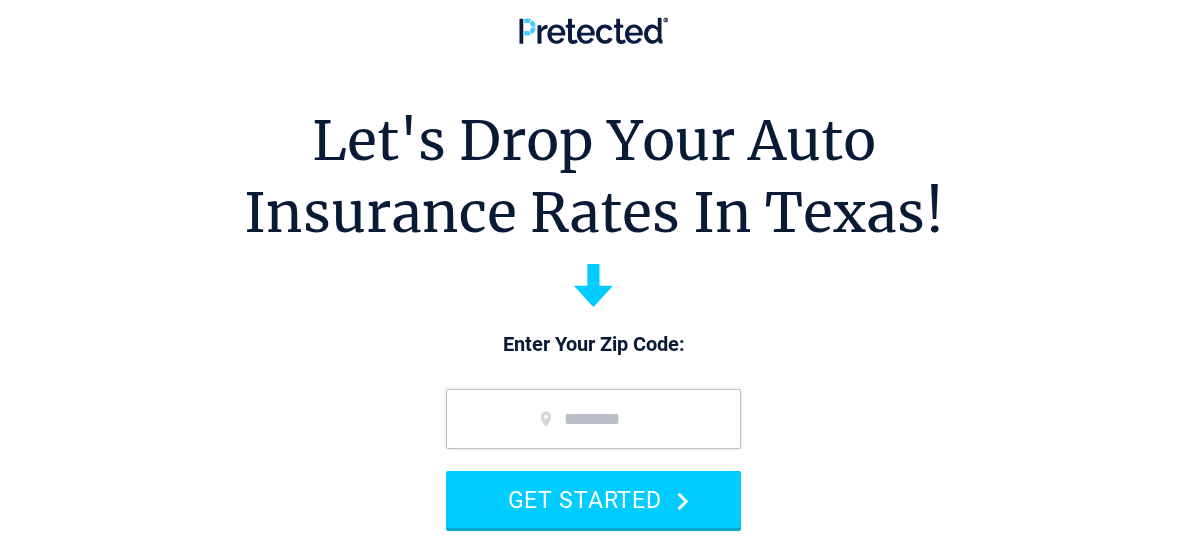 scroll, scrollTop: 0, scrollLeft: 0, axis: both 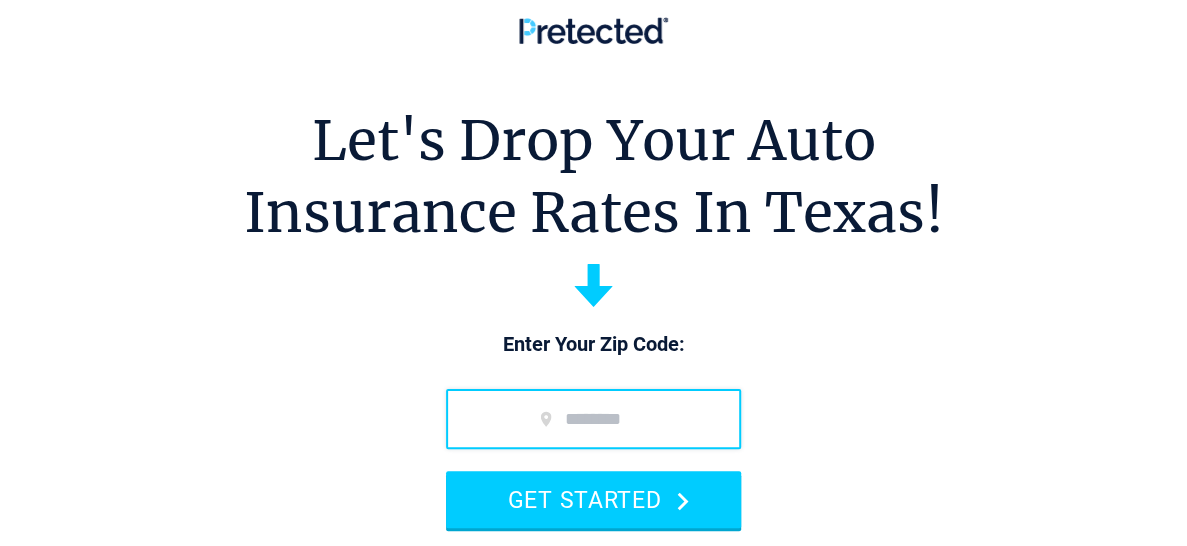 click at bounding box center [593, 419] 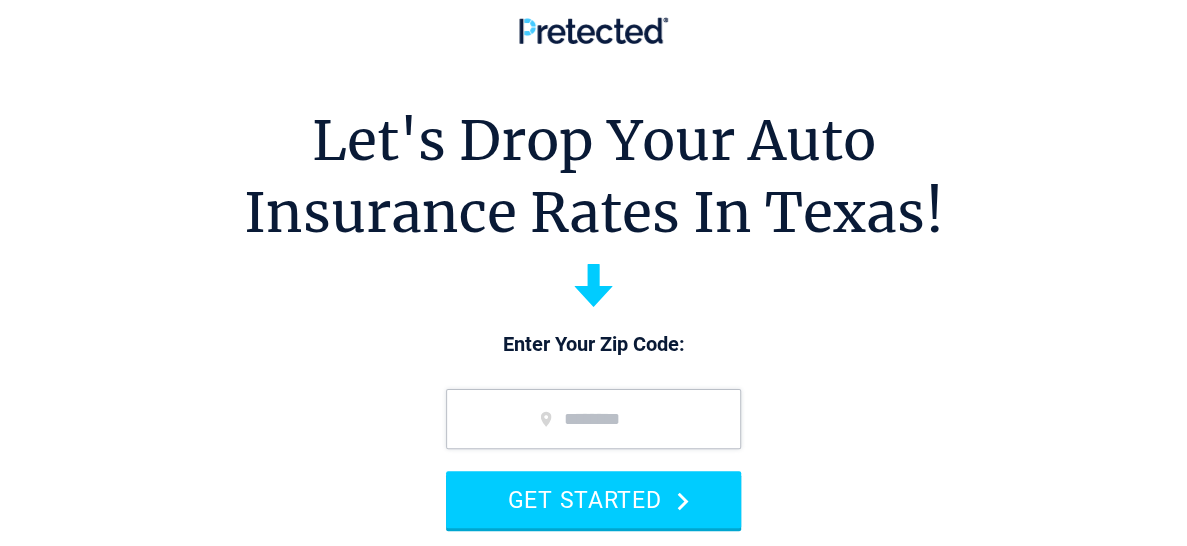 type on "*****" 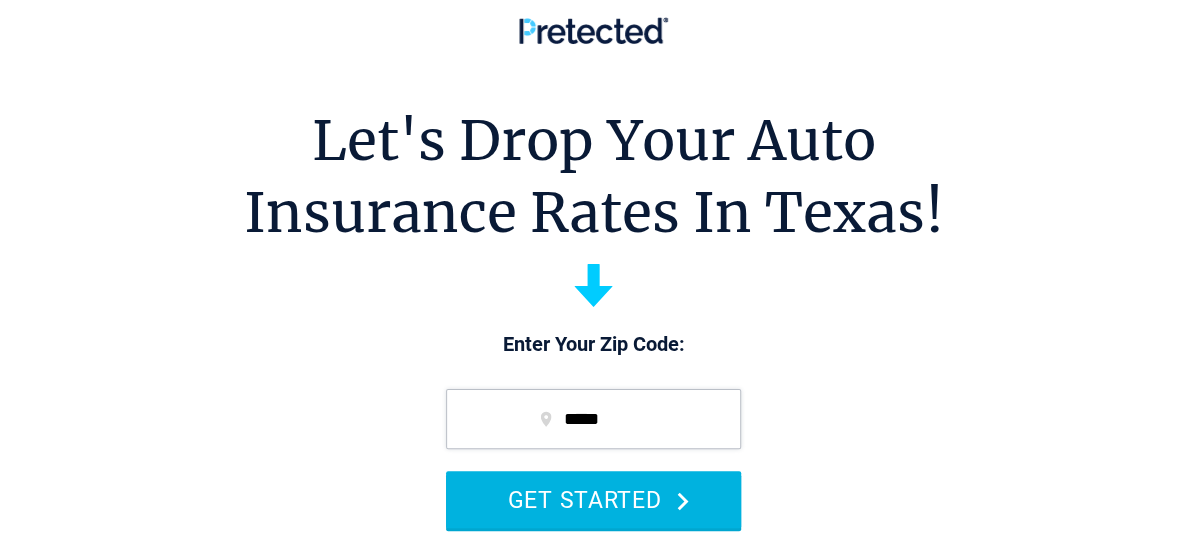 click on "GET STARTED" at bounding box center [593, 499] 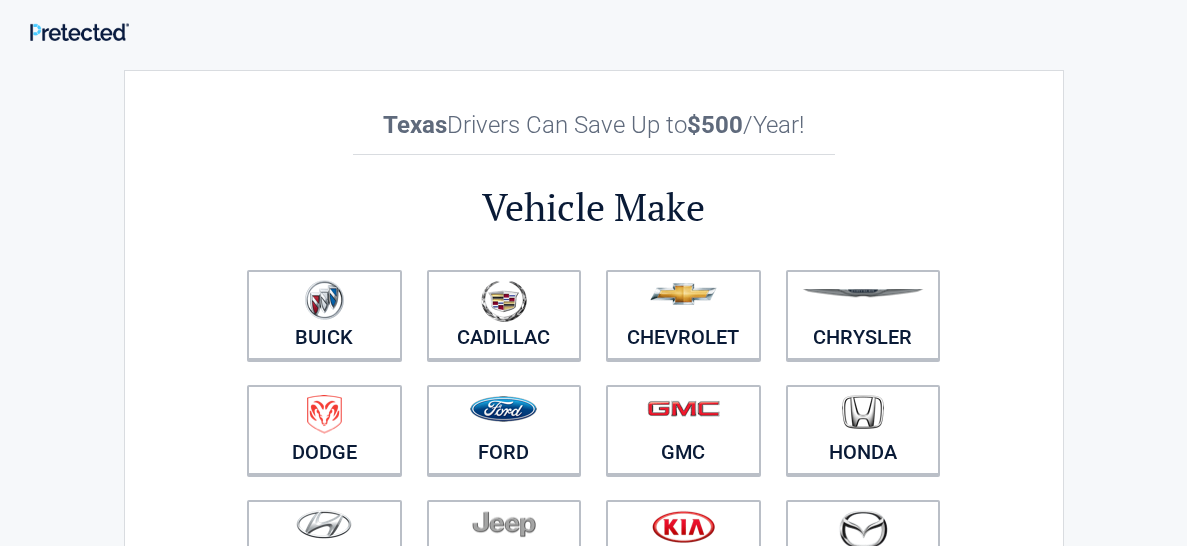scroll, scrollTop: 0, scrollLeft: 0, axis: both 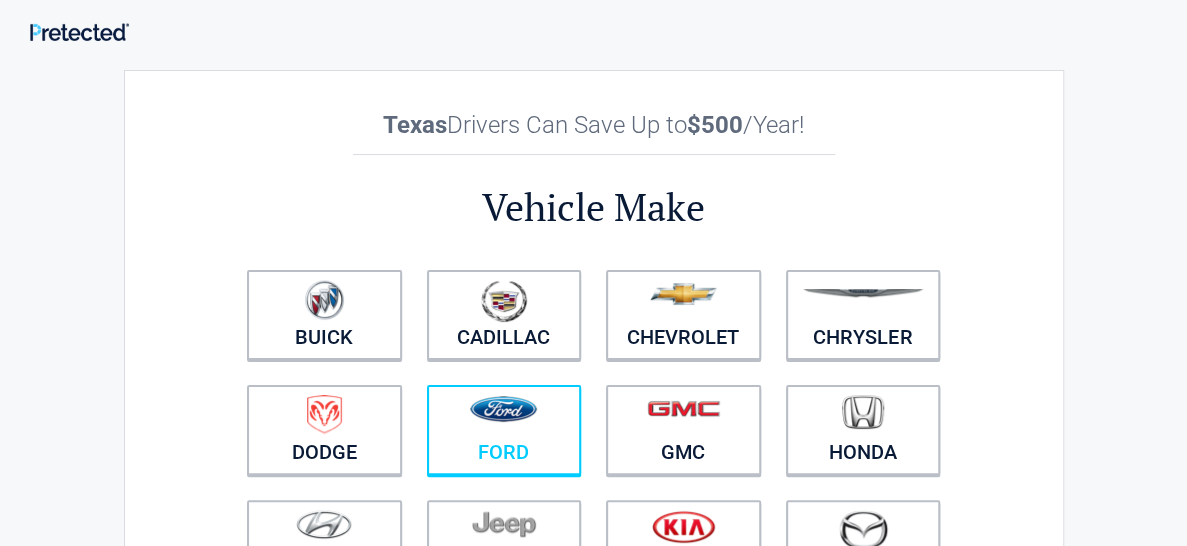 click at bounding box center (503, 409) 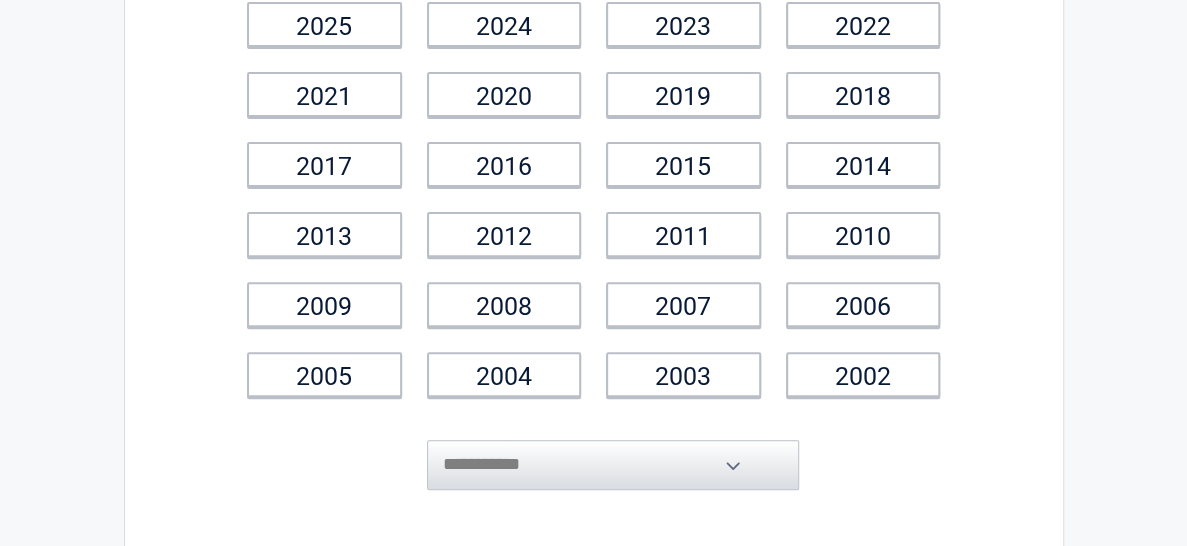 scroll, scrollTop: 231, scrollLeft: 0, axis: vertical 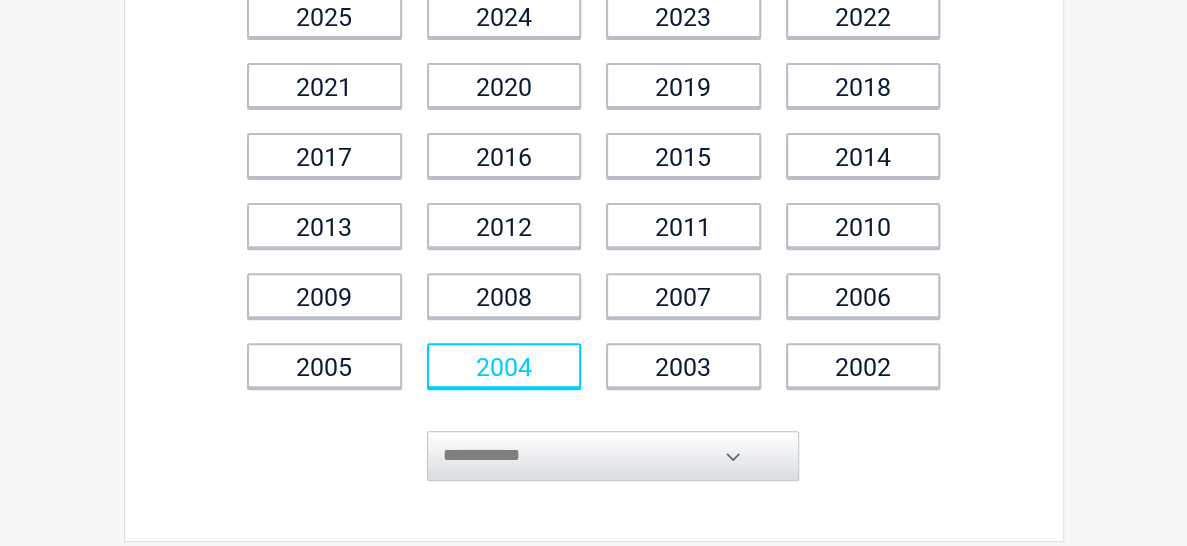 click on "2004" at bounding box center (504, 365) 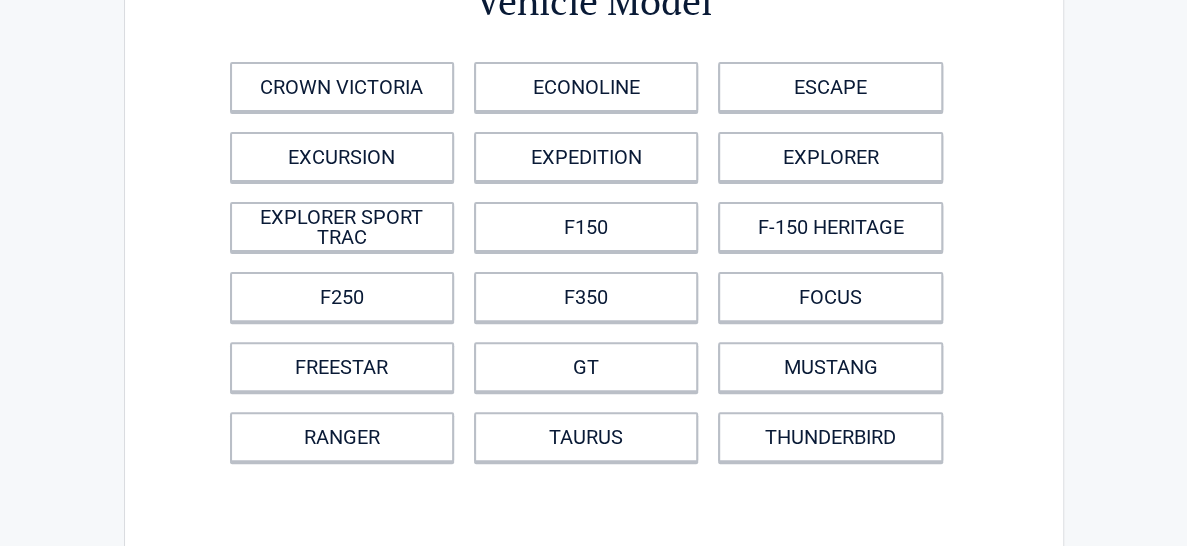 scroll, scrollTop: 0, scrollLeft: 0, axis: both 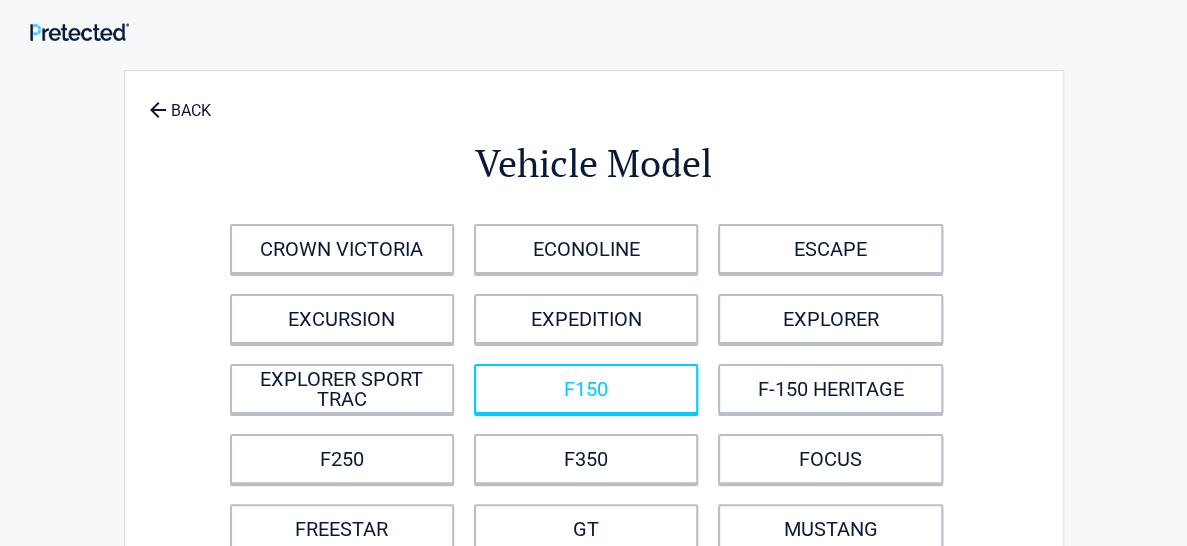 click on "F150" at bounding box center [586, 389] 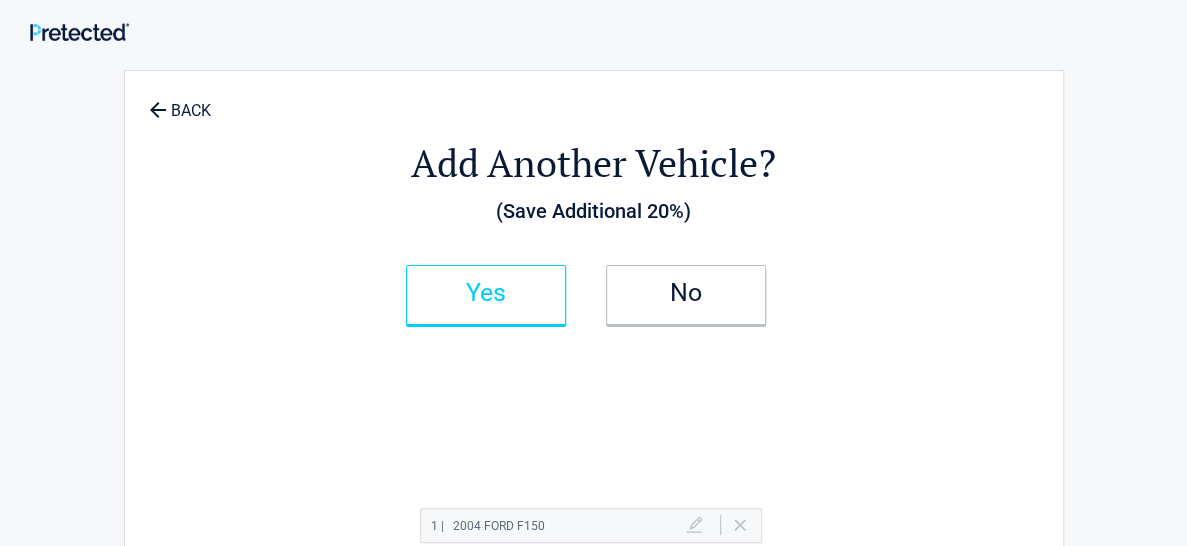 click on "Yes" at bounding box center [486, 293] 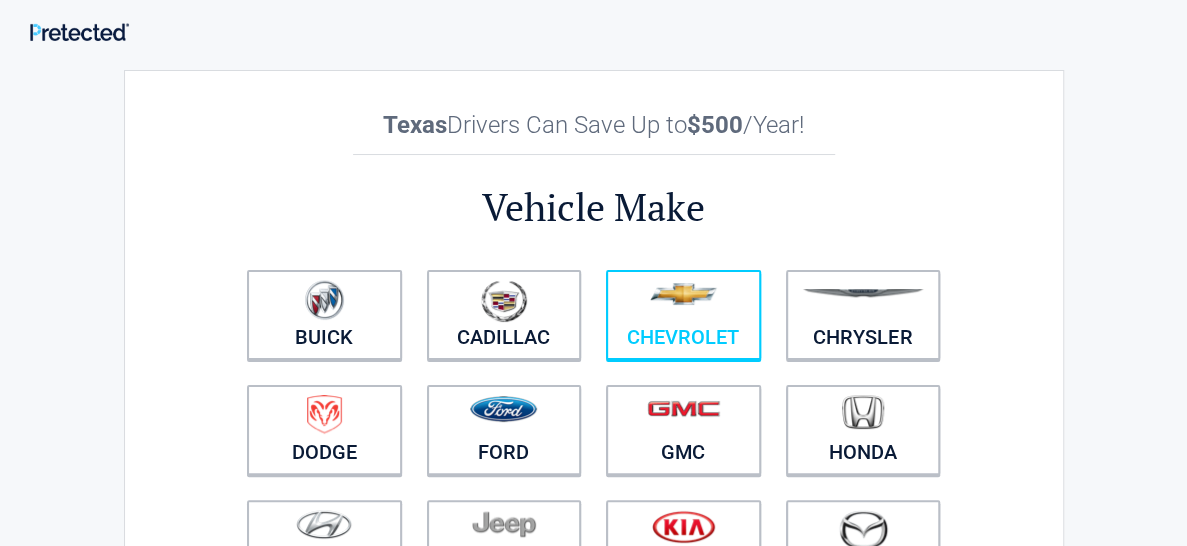 click at bounding box center (683, 302) 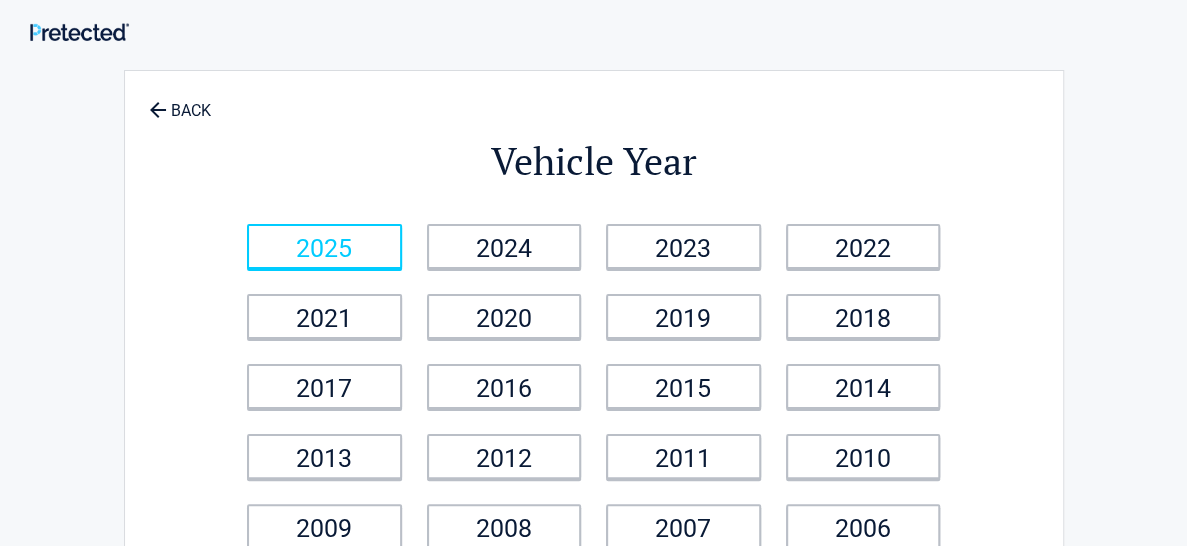 click on "2025" at bounding box center (324, 246) 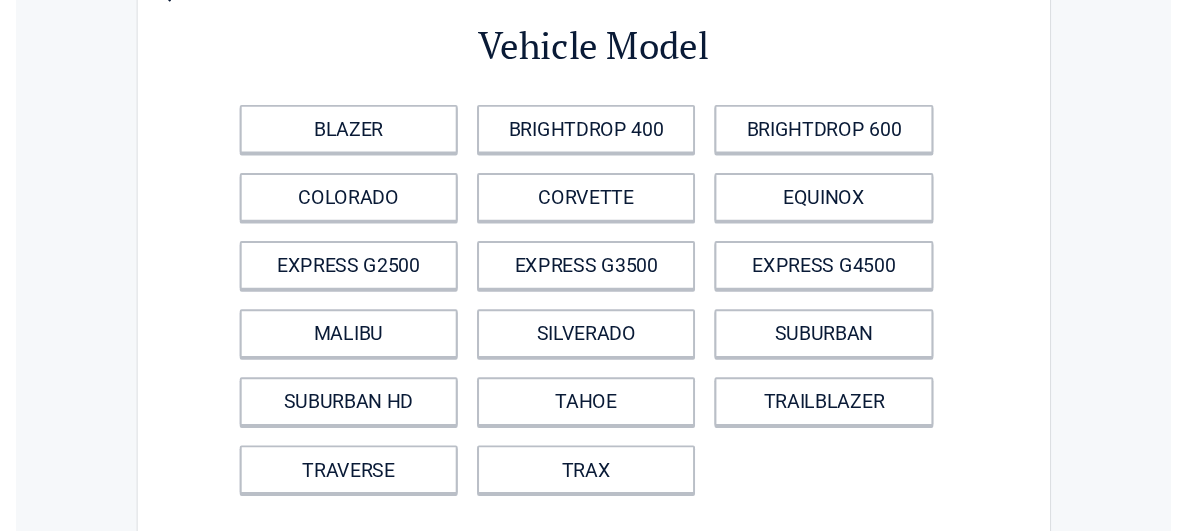scroll, scrollTop: 114, scrollLeft: 0, axis: vertical 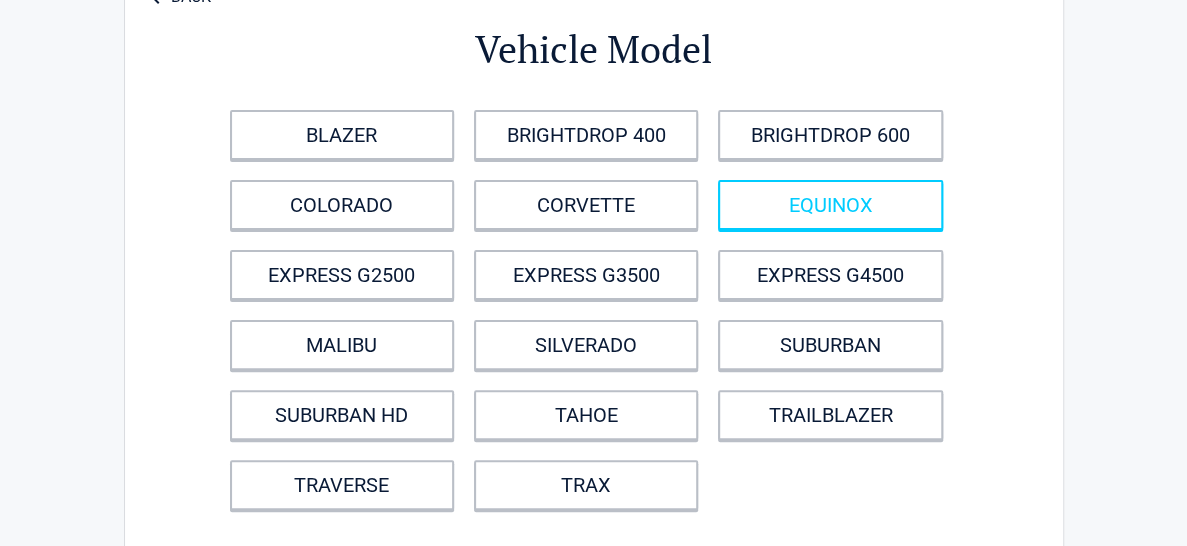 click on "EQUINOX" at bounding box center (830, 205) 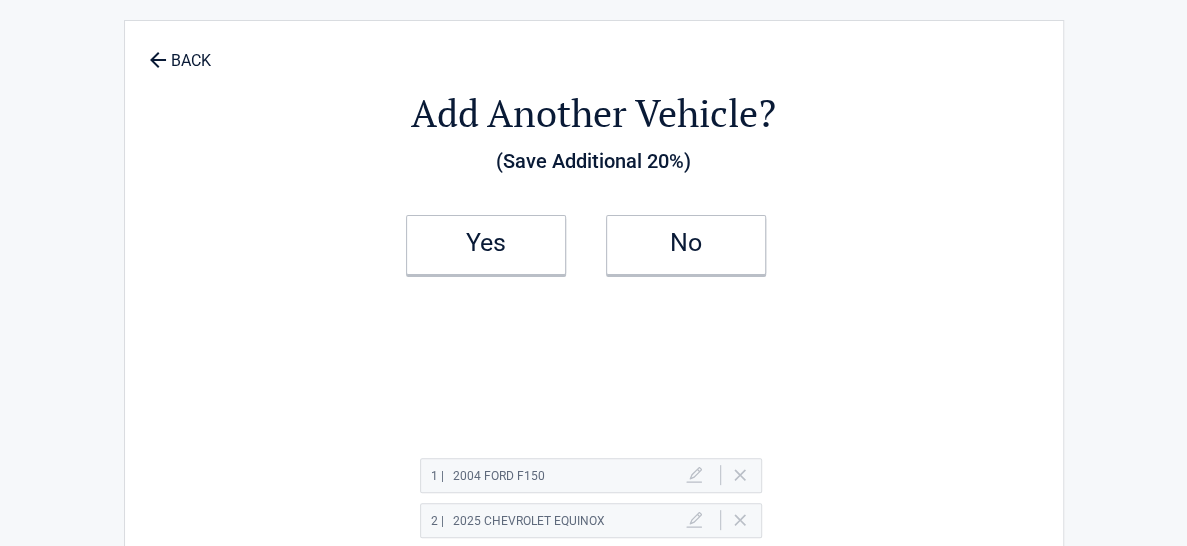 scroll, scrollTop: 0, scrollLeft: 0, axis: both 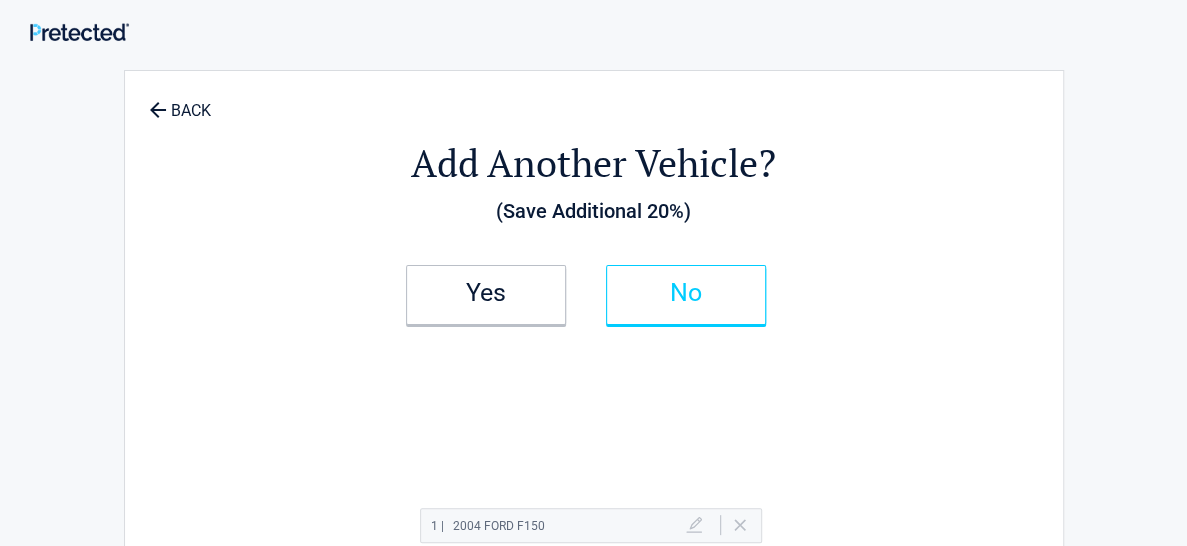 click on "No" at bounding box center (686, 293) 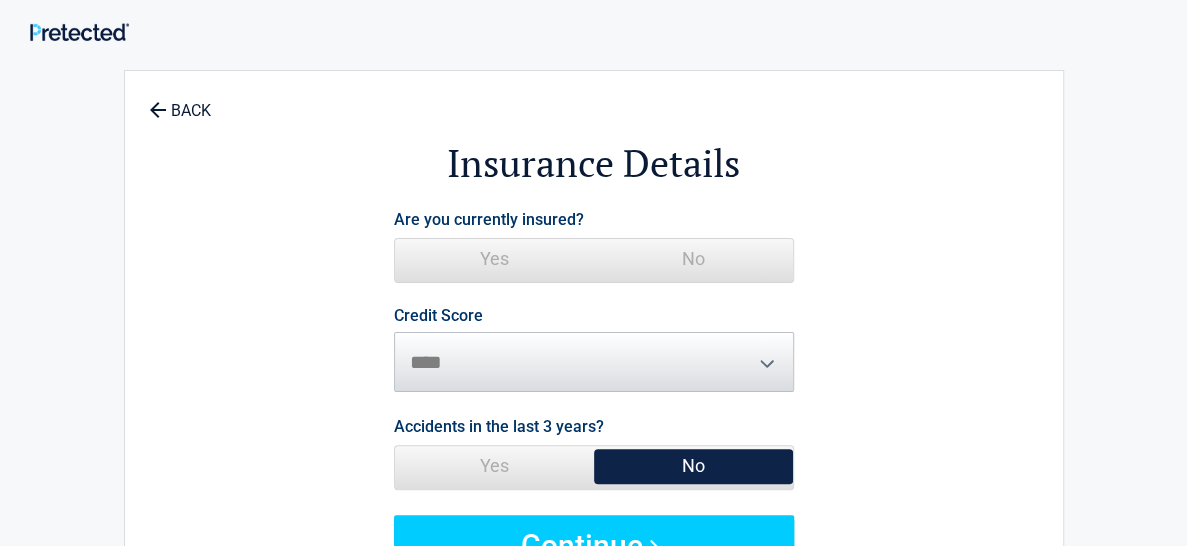 click on "Yes" at bounding box center (494, 259) 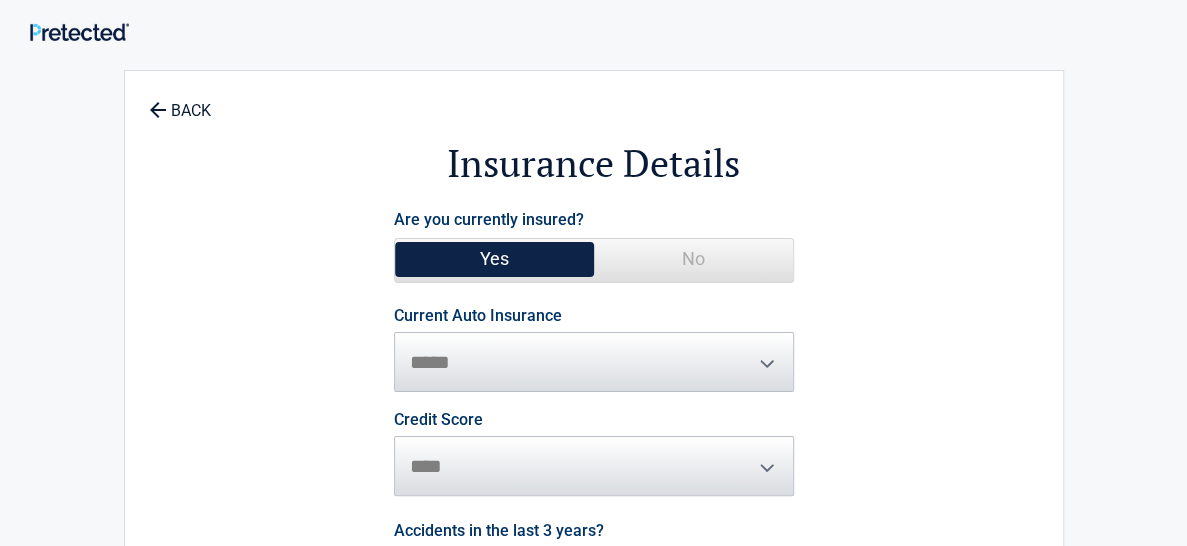 click on "**********" at bounding box center [594, 350] 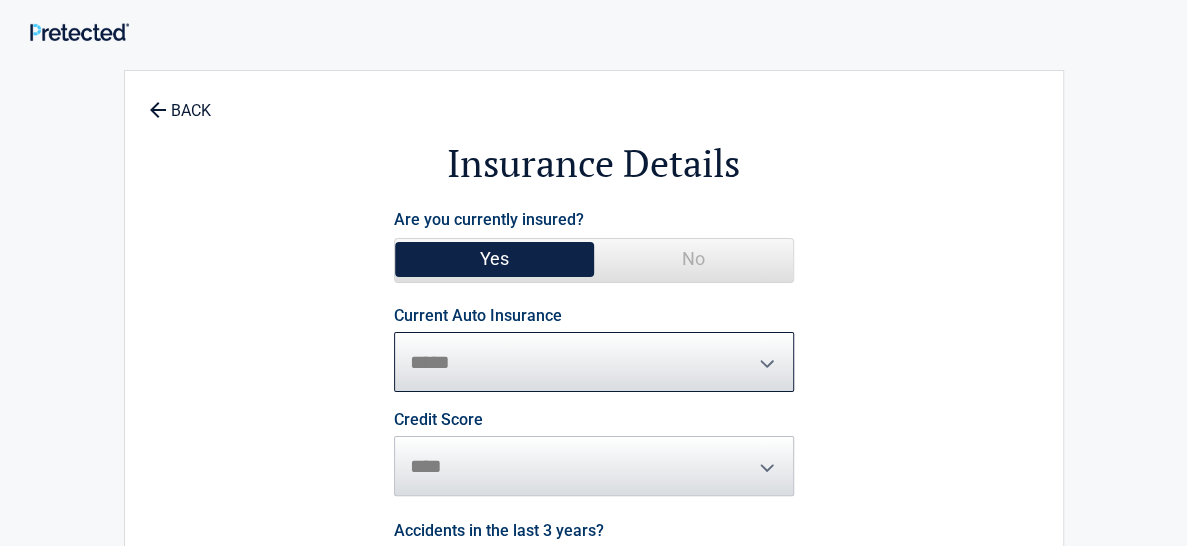 click on "**********" at bounding box center (594, 362) 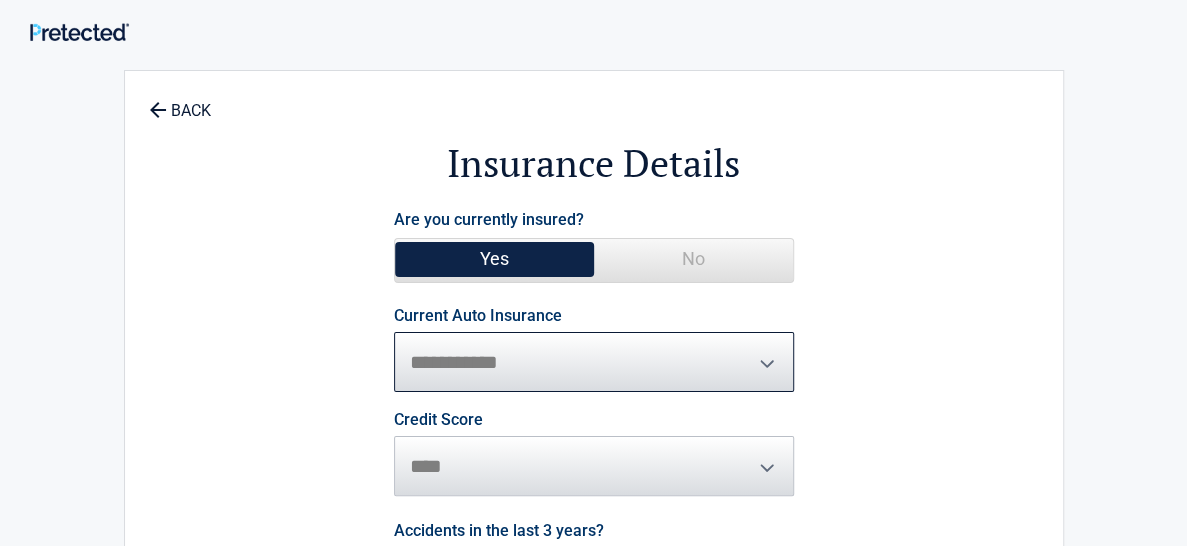 click on "**********" at bounding box center (594, 362) 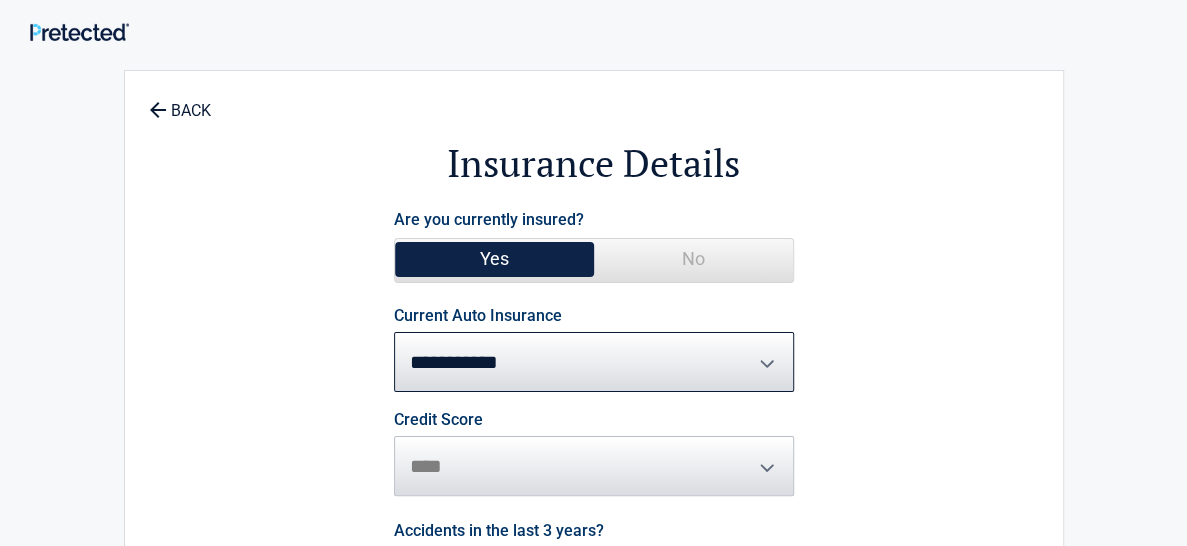 click on "Credit Score
*********
****
*******
****" at bounding box center (594, 454) 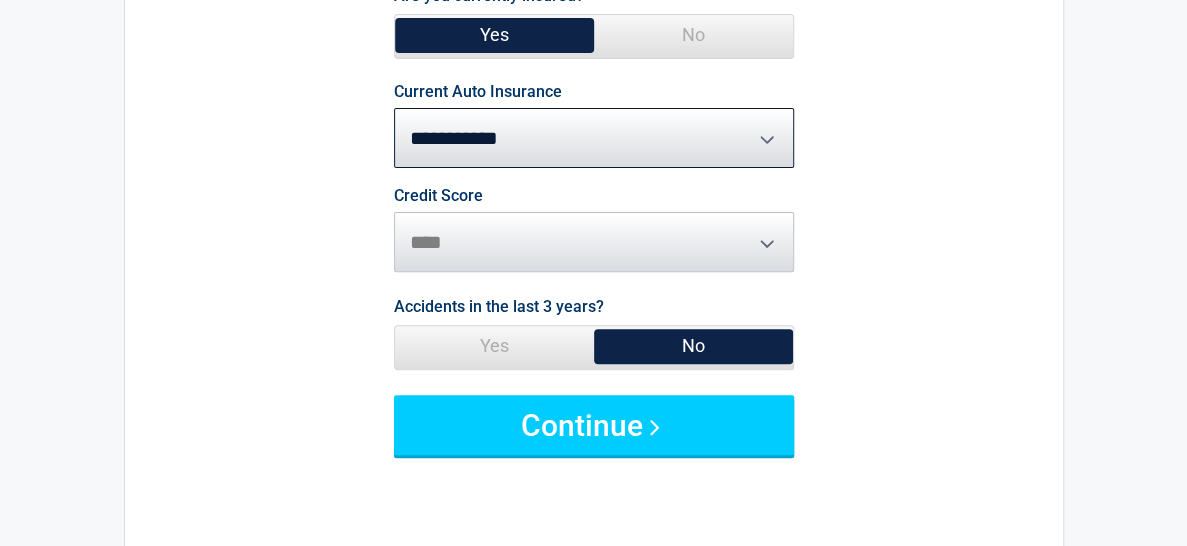 scroll, scrollTop: 238, scrollLeft: 0, axis: vertical 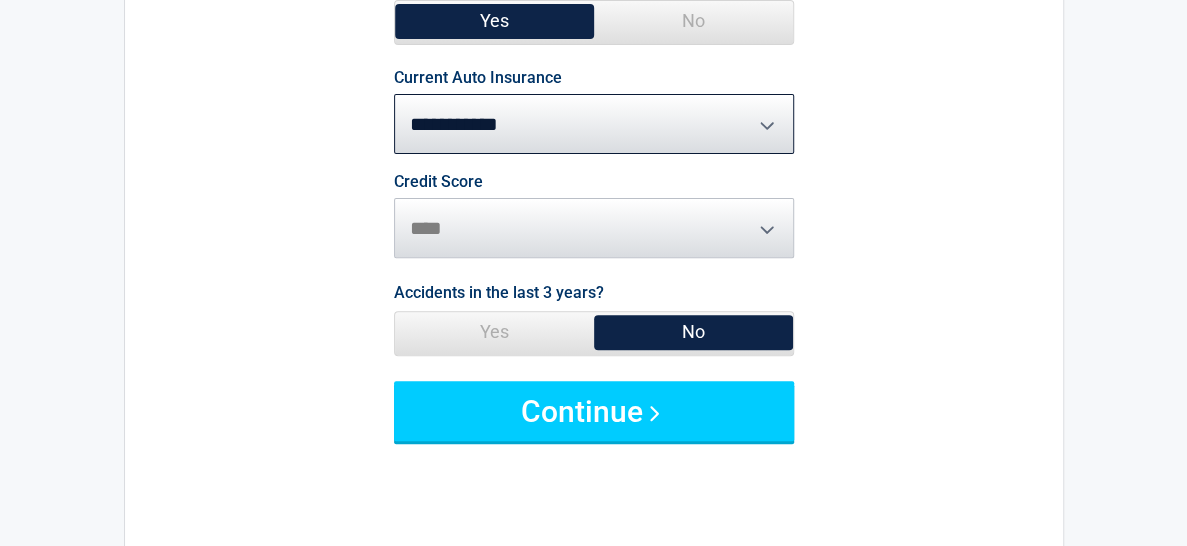 click on "Yes" at bounding box center (494, 332) 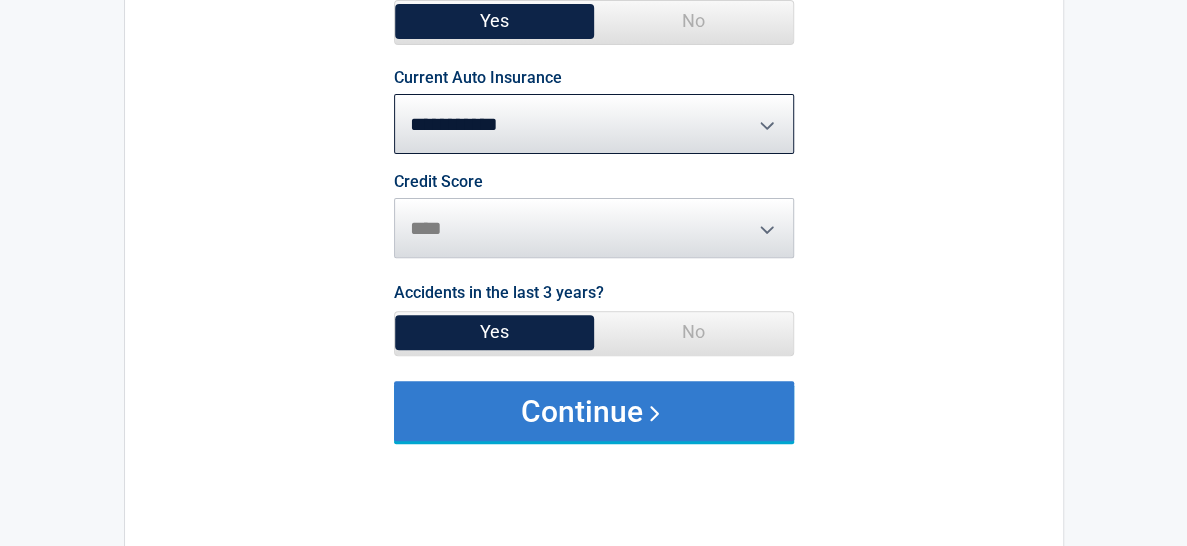 click on "Continue" at bounding box center (594, 411) 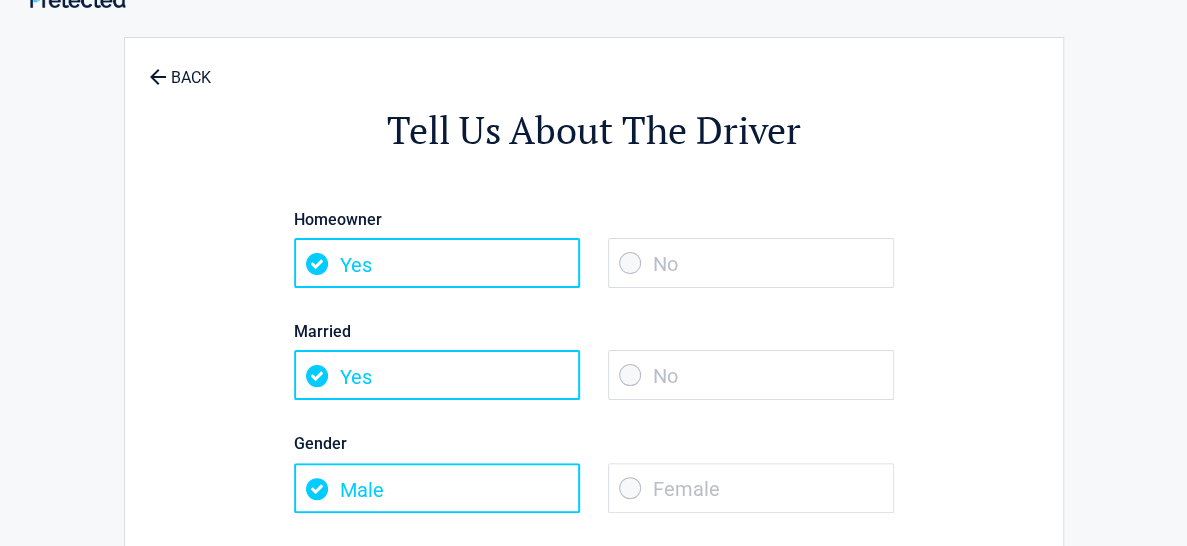 scroll, scrollTop: 0, scrollLeft: 0, axis: both 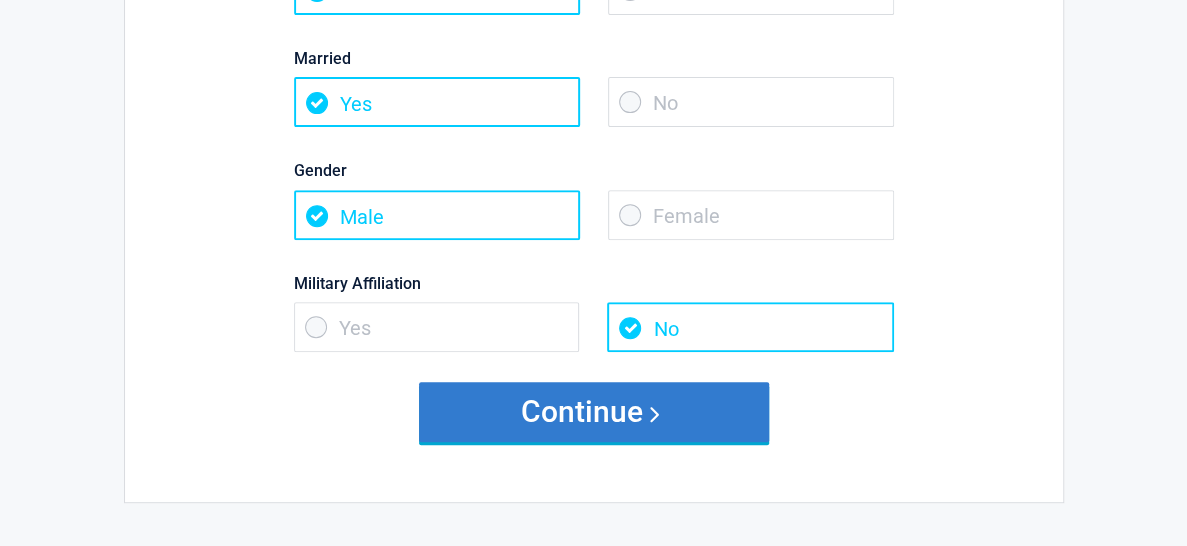 click on "Continue" at bounding box center [594, 412] 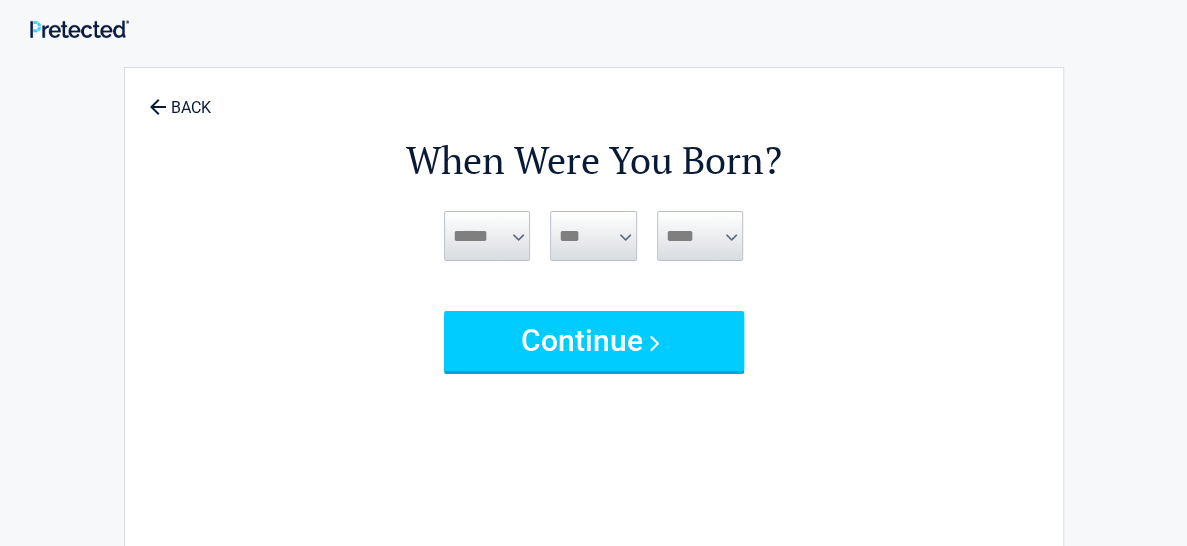 scroll, scrollTop: 0, scrollLeft: 0, axis: both 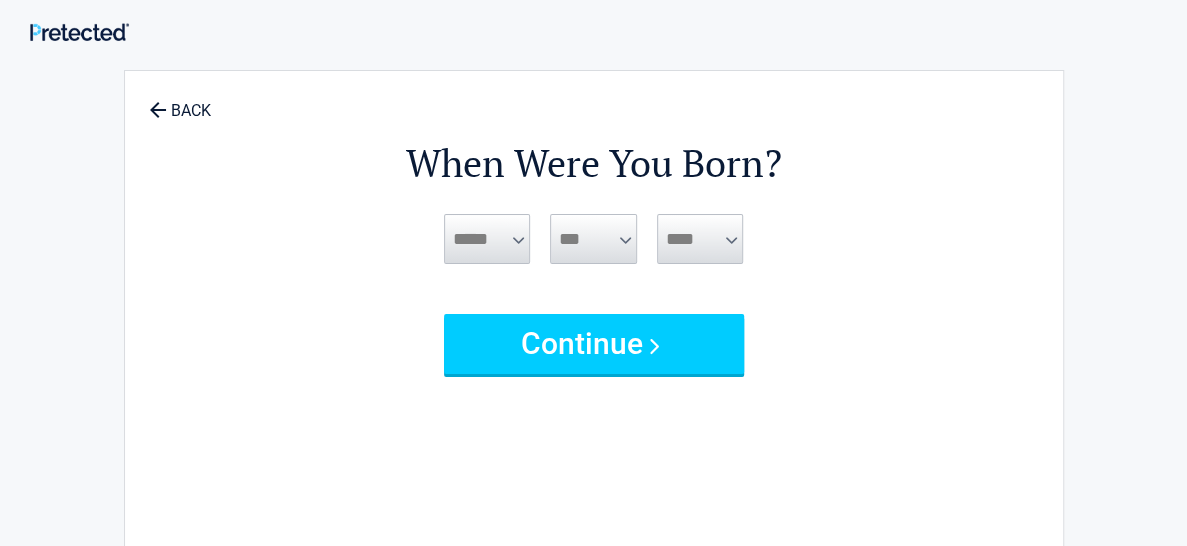 click on "*****
***
***
***
***
***
***
***
***
***
***
***
***" at bounding box center (487, 239) 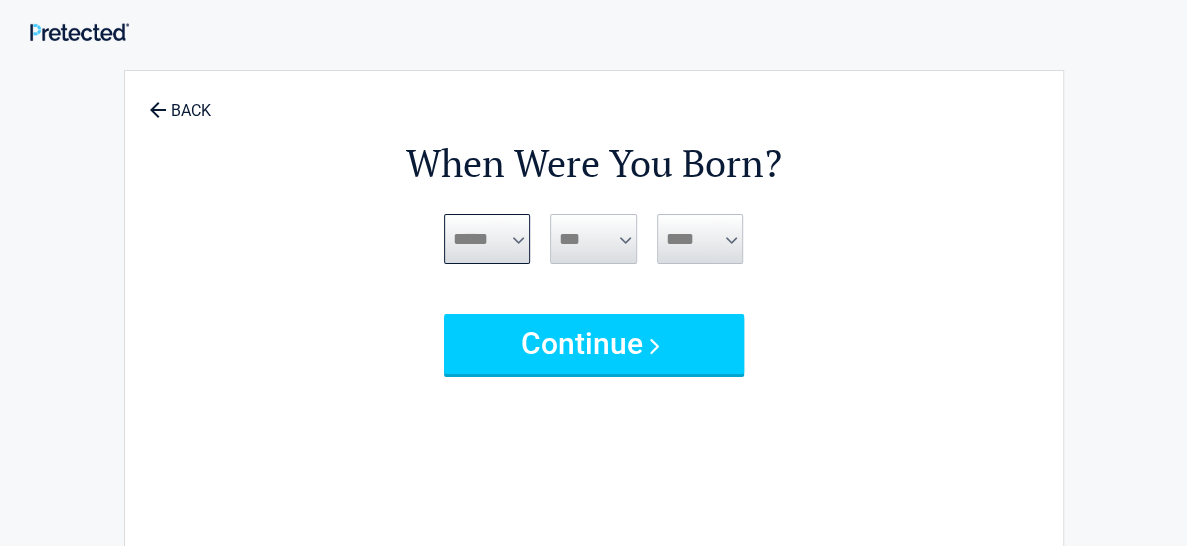 click on "*****
***
***
***
***
***
***
***
***
***
***
***
***" at bounding box center [487, 239] 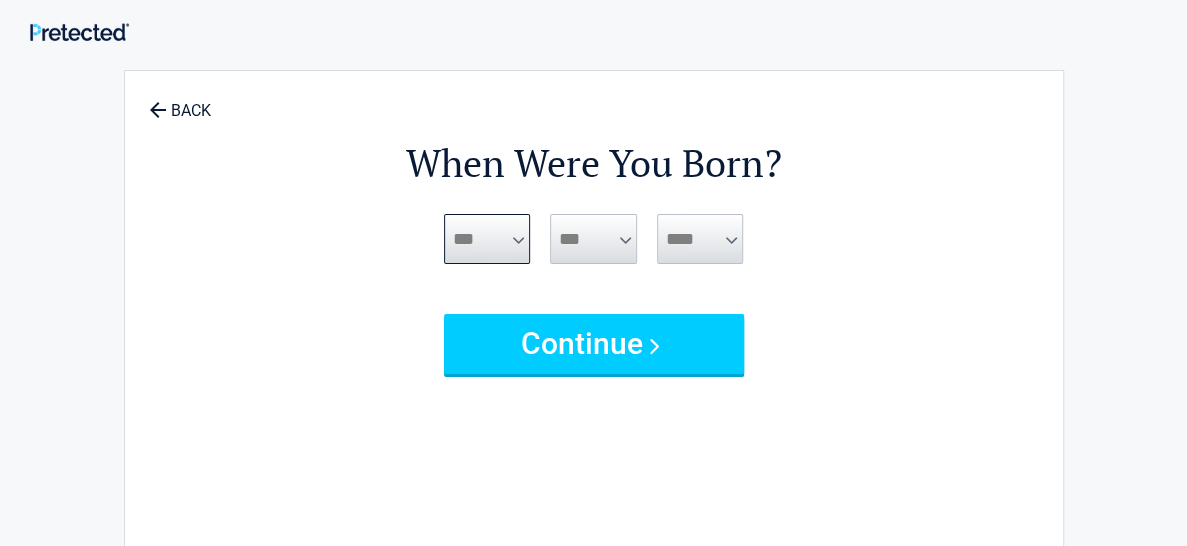 click on "*****
***
***
***
***
***
***
***
***
***
***
***
***" at bounding box center [487, 239] 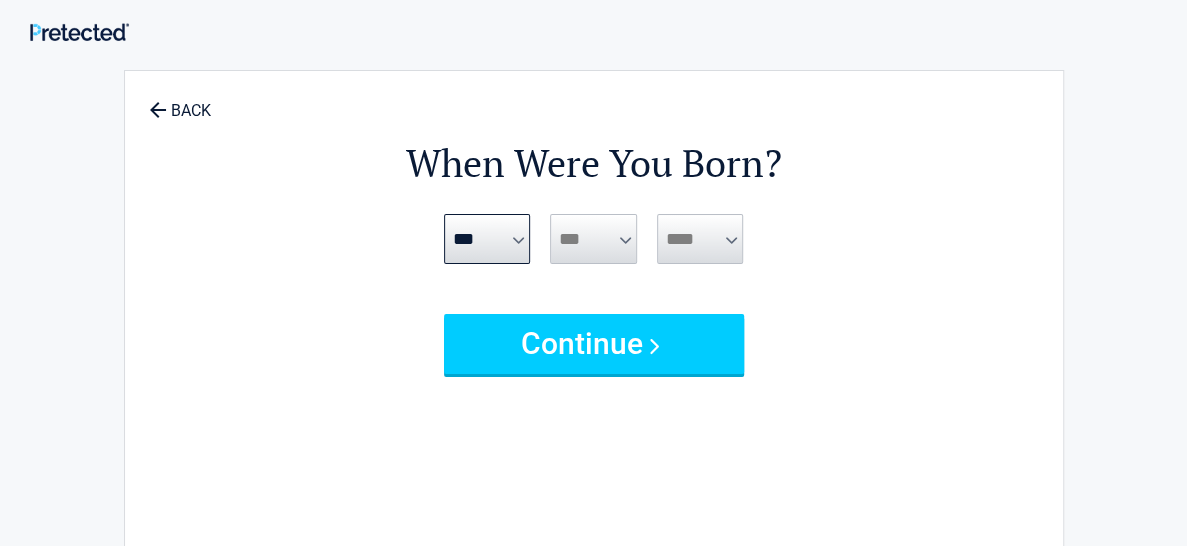 click on "*** * * * * * * * * * ** ** ** ** ** ** ** ** ** ** ** ** ** ** ** ** ** ** ** **" at bounding box center [593, 239] 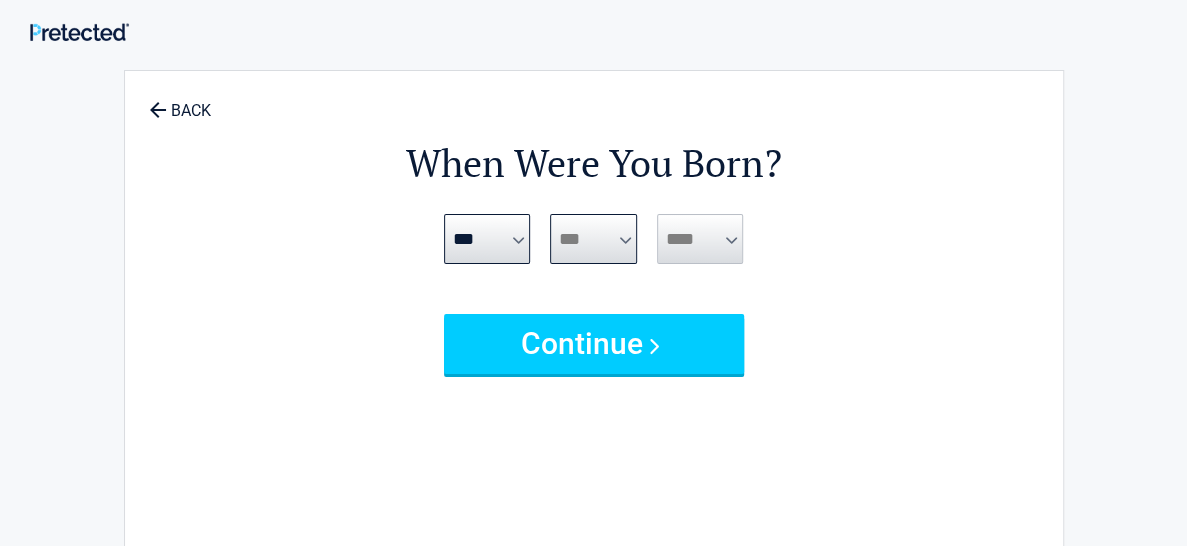 click on "*** * * * * * * * * * ** ** ** ** ** ** ** ** ** ** ** ** ** ** ** ** ** ** ** **" at bounding box center [593, 239] 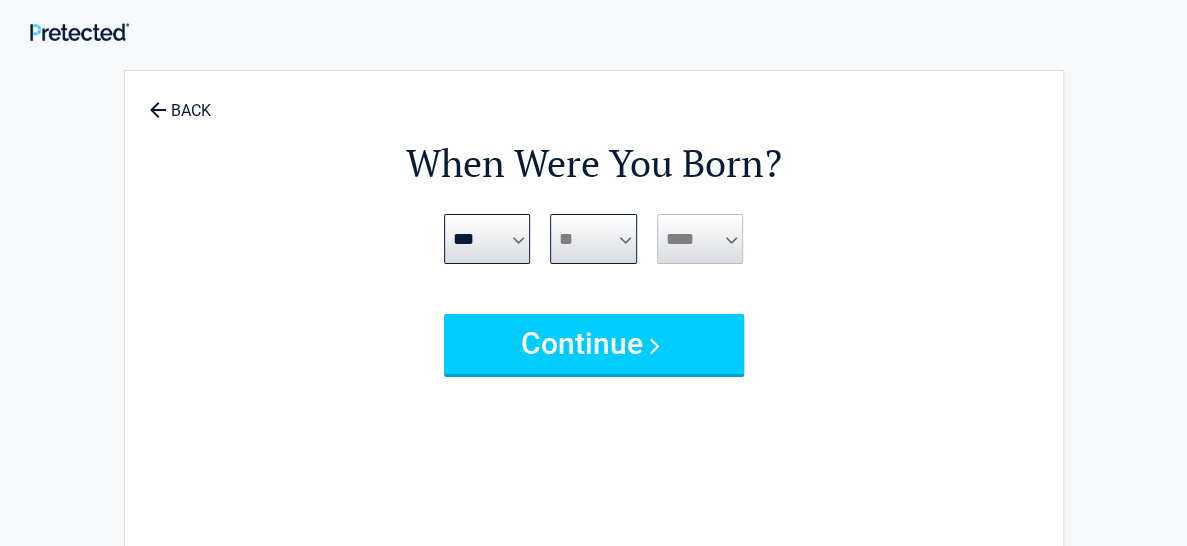 click on "*** * * * * * * * * * ** ** ** ** ** ** ** ** ** ** ** ** ** ** ** ** ** ** ** **" at bounding box center (593, 239) 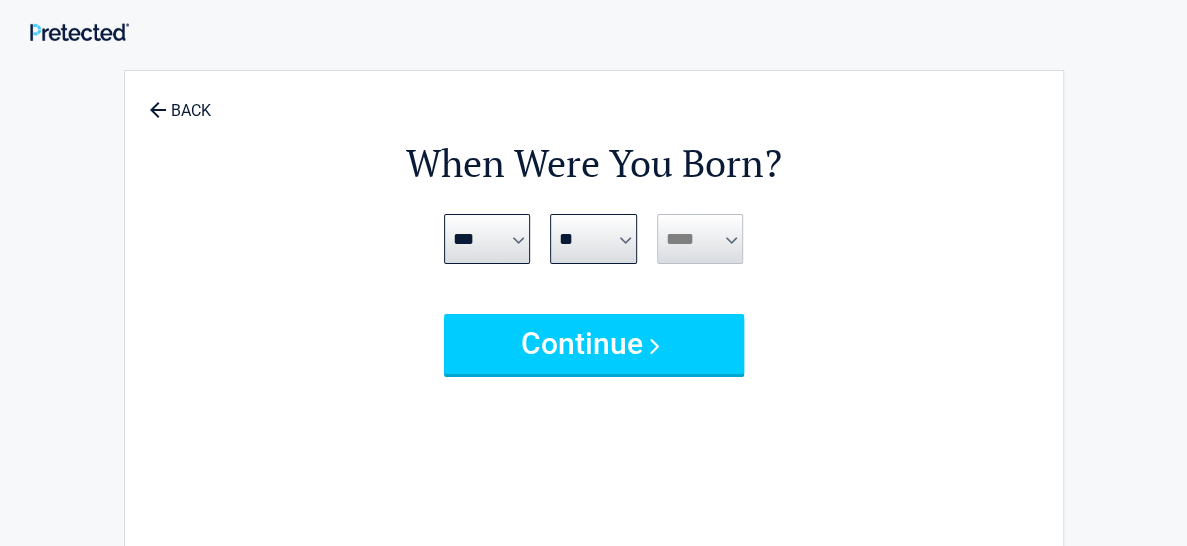 click on "****
****
****
****
****
****
****
****
****
****
****
****
****
****
****
****
****
****
****
****
****
****
****
****
****
****
****
****
****
****
****
****
****
****
****
****
****
****
****
****
****
****
****
****
****
****
****
****
****
****
****
****
****
****
****
****
****
****
****
****
****
****
**** ****" at bounding box center [700, 239] 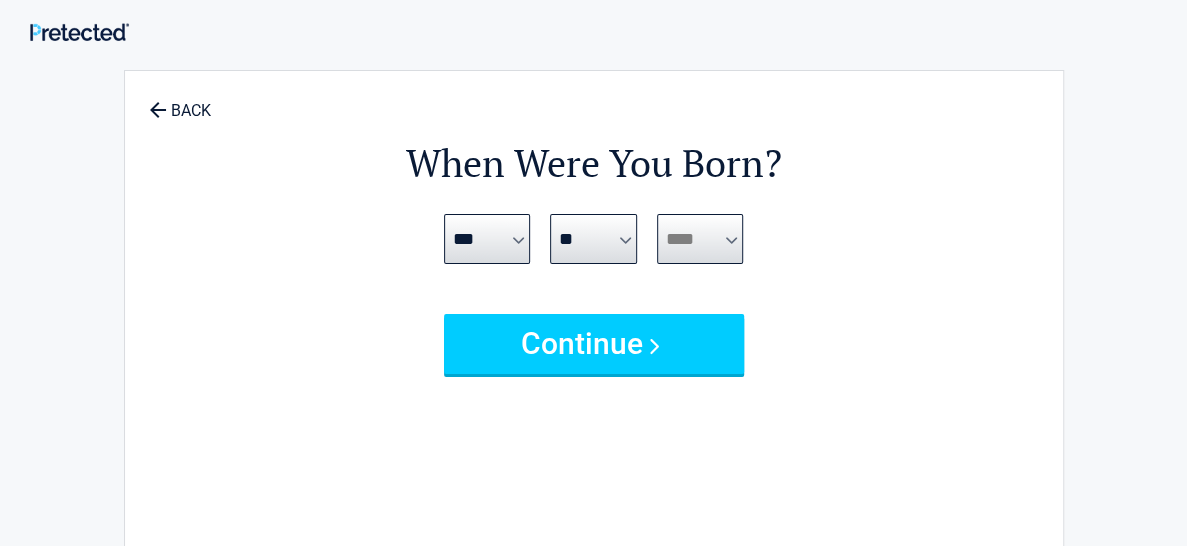 click on "****
****
****
****
****
****
****
****
****
****
****
****
****
****
****
****
****
****
****
****
****
****
****
****
****
****
****
****
****
****
****
****
****
****
****
****
****
****
****
****
****
****
****
****
****
****
****
****
****
****
****
****
****
****
****
****
****
****
****
****
****
****
****
****" at bounding box center (700, 239) 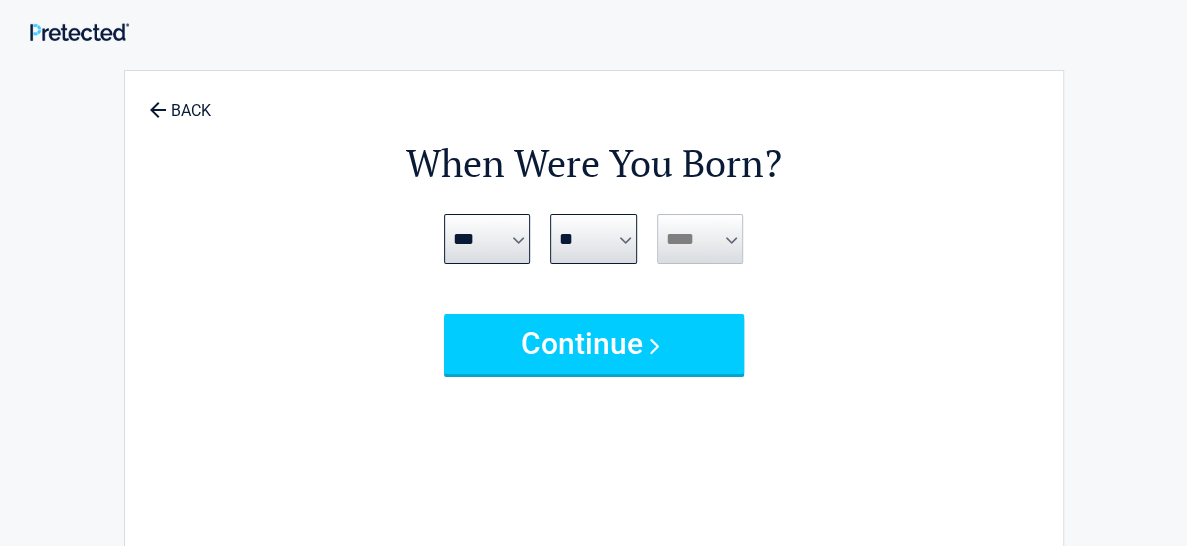 drag, startPoint x: 820, startPoint y: 171, endPoint x: 820, endPoint y: 185, distance: 14 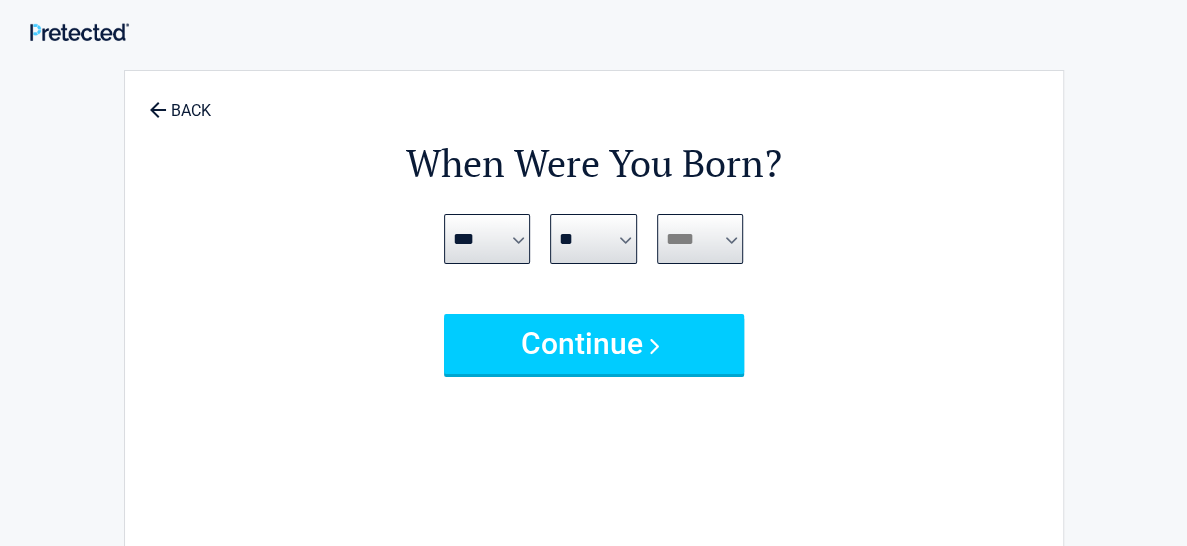 click on "****
****
****
****
****
****
****
****
****
****
****
****
****
****
****
****
****
****
****
****
****
****
****
****
****
****
****
****
****
****
****
****
****
****
****
****
****
****
****
****
****
****
****
****
****
****
****
****
****
****
****
****
****
****
****
****
****
****
****
****
****
****
****
****" at bounding box center (700, 239) 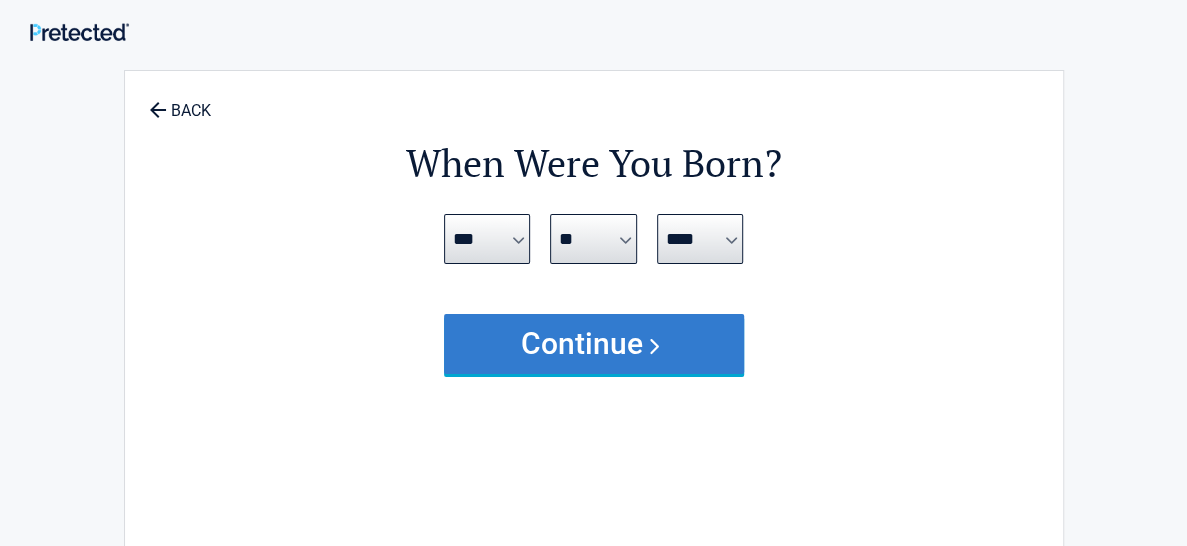click on "Continue" at bounding box center [594, 344] 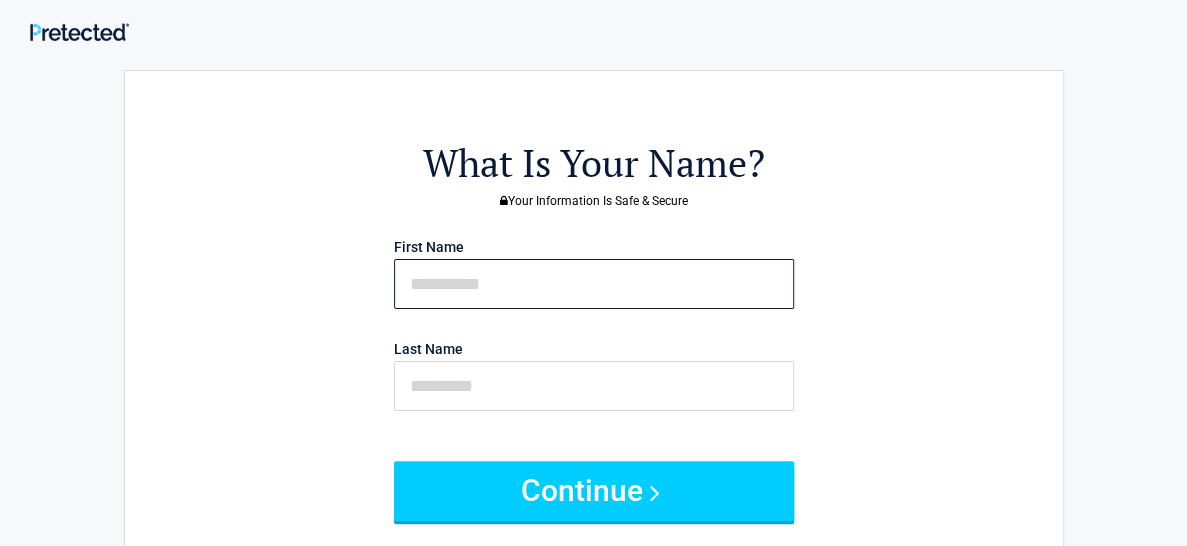 click at bounding box center (594, 284) 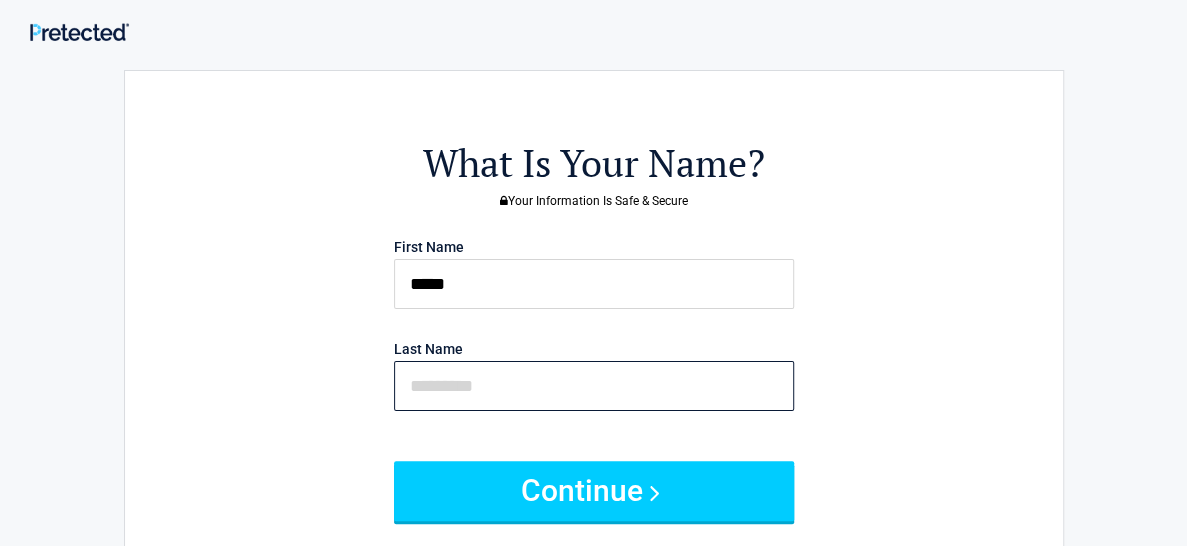 type on "**********" 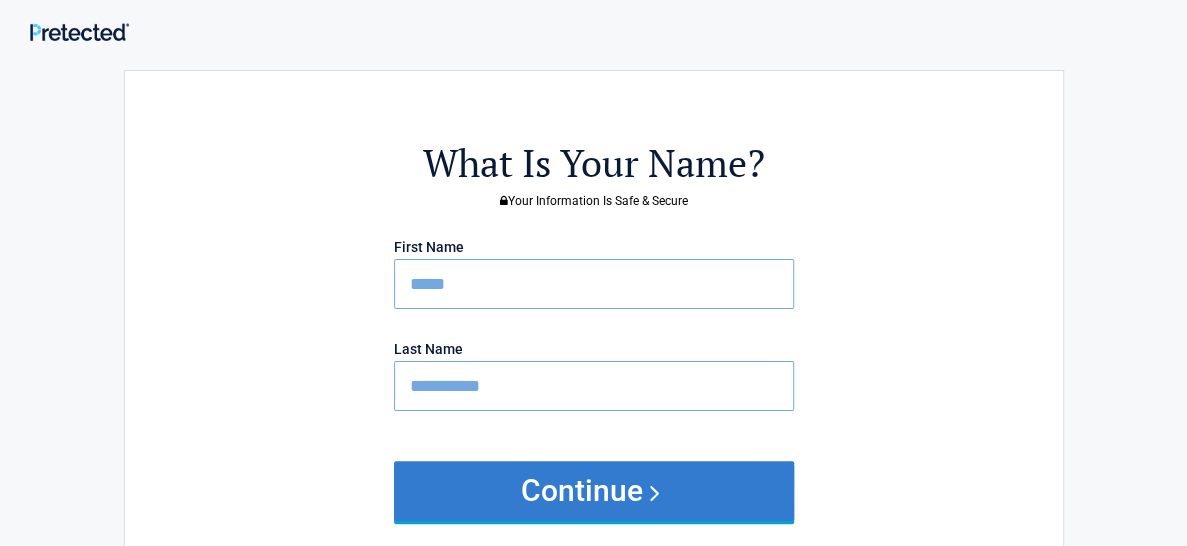 click on "Continue" at bounding box center [594, 491] 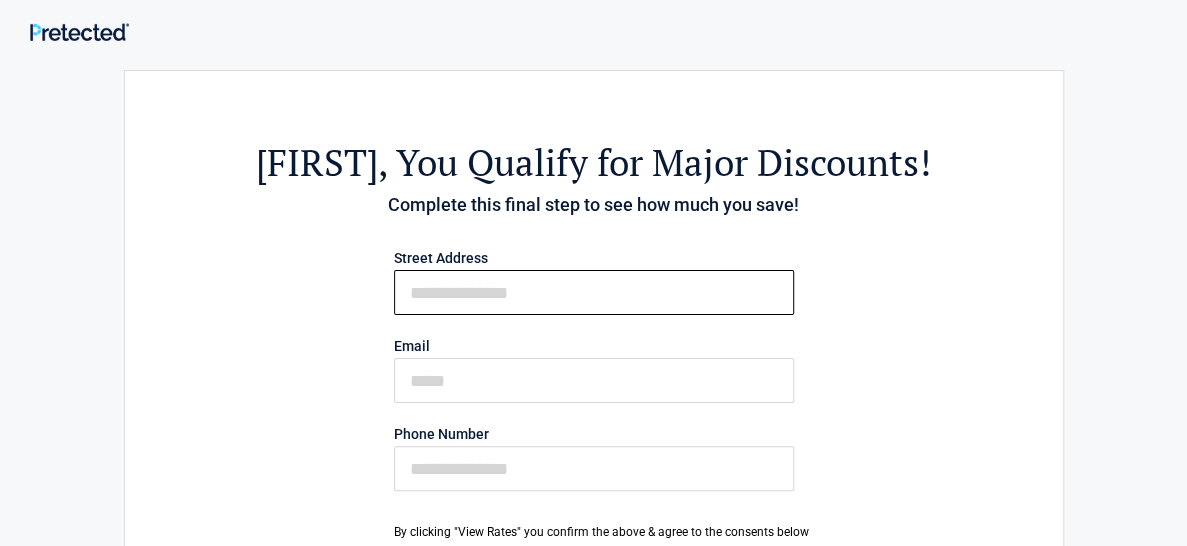 click on "First Name" at bounding box center (594, 292) 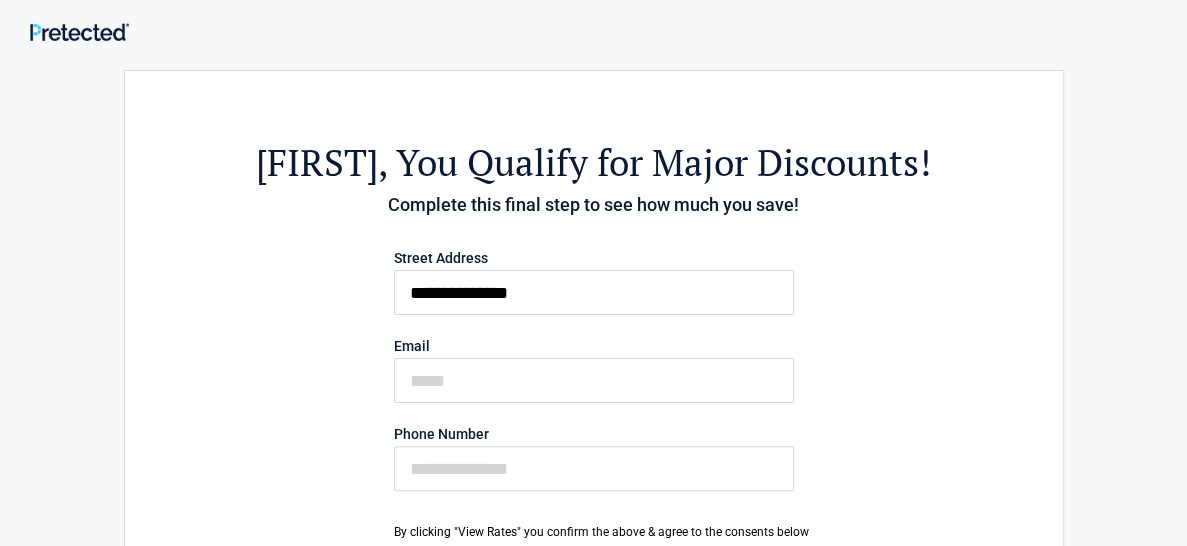type on "**********" 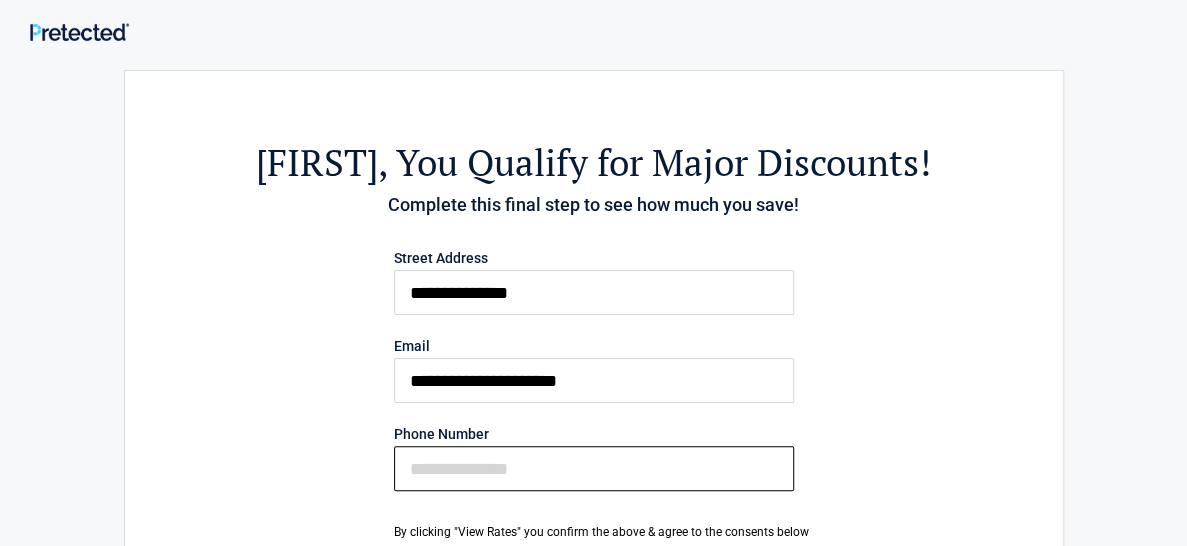 type on "**********" 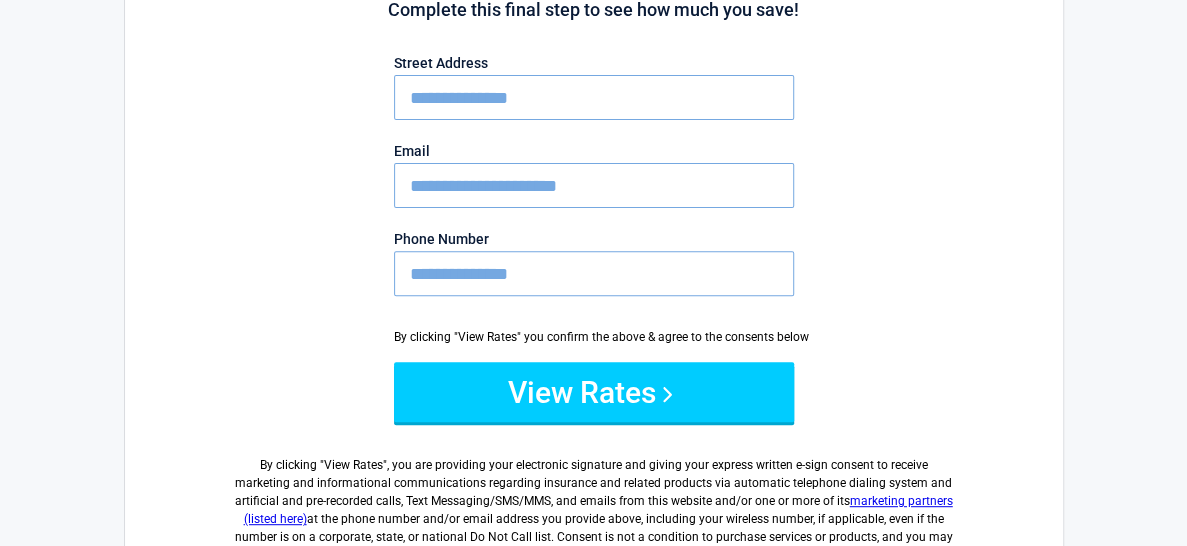 scroll, scrollTop: 240, scrollLeft: 0, axis: vertical 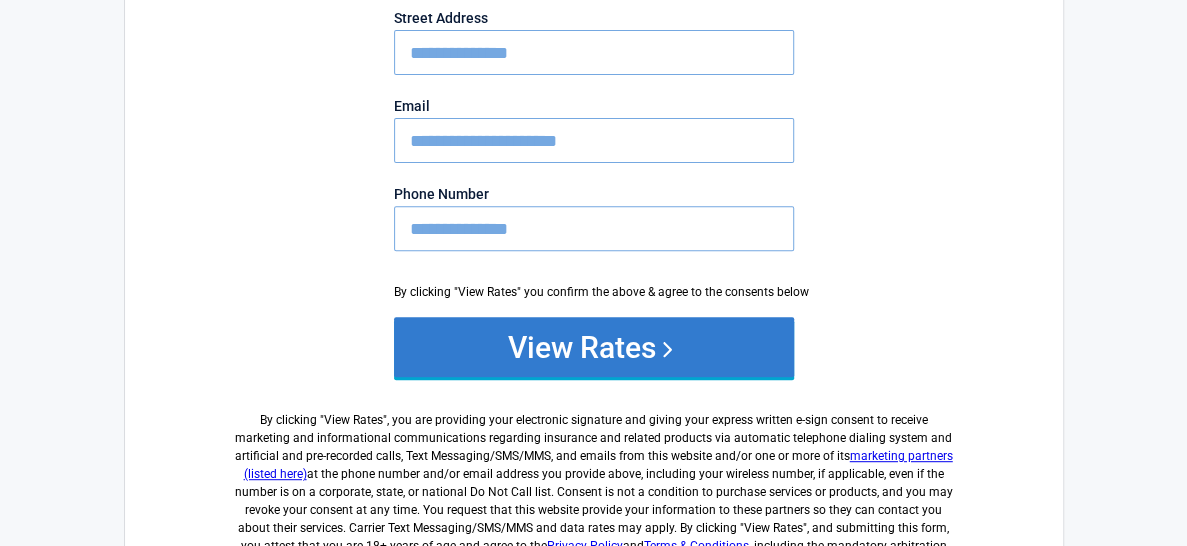 click on "View Rates" at bounding box center (594, 347) 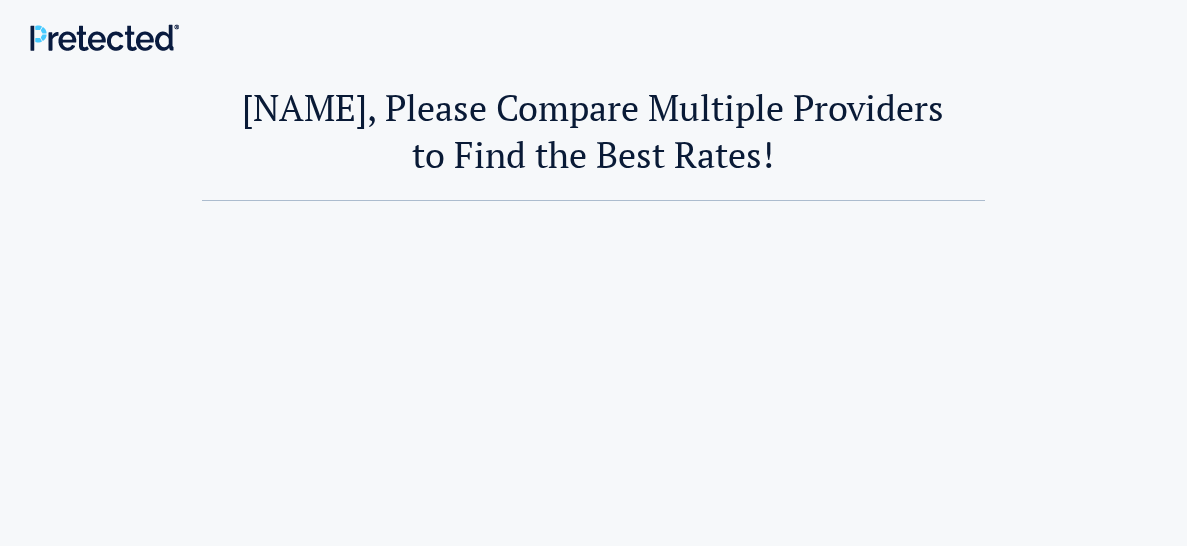 scroll, scrollTop: 0, scrollLeft: 0, axis: both 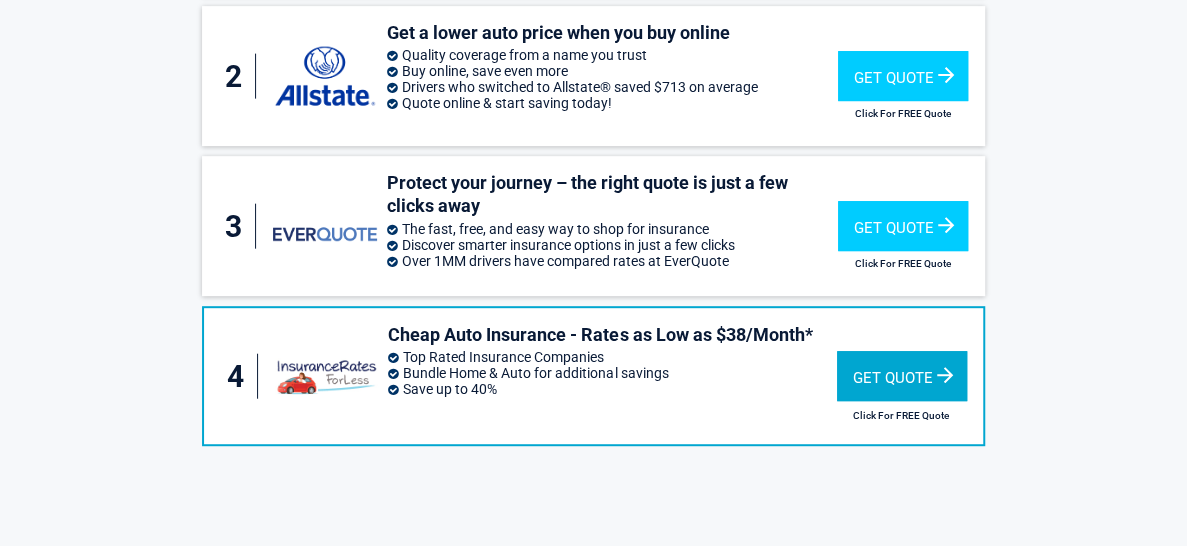 click on "Get Quote" at bounding box center [902, 376] 